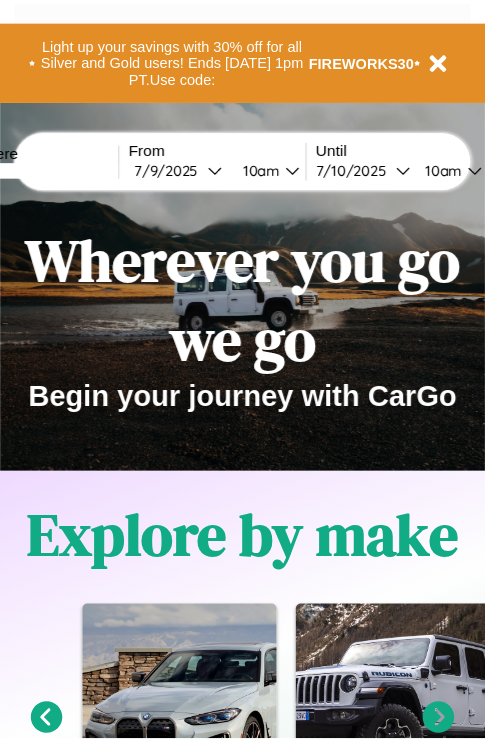 scroll, scrollTop: 0, scrollLeft: 0, axis: both 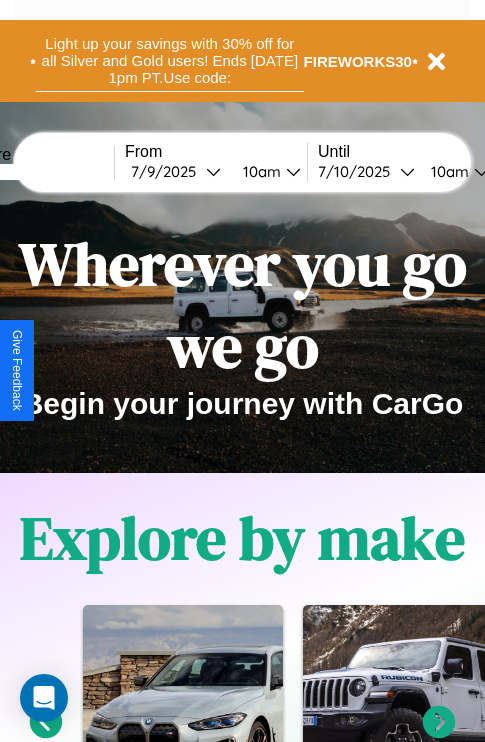 click on "Light up your savings with 30% off for all Silver and Gold users! Ends [DATE] 1pm PT.  Use code:" at bounding box center (170, 61) 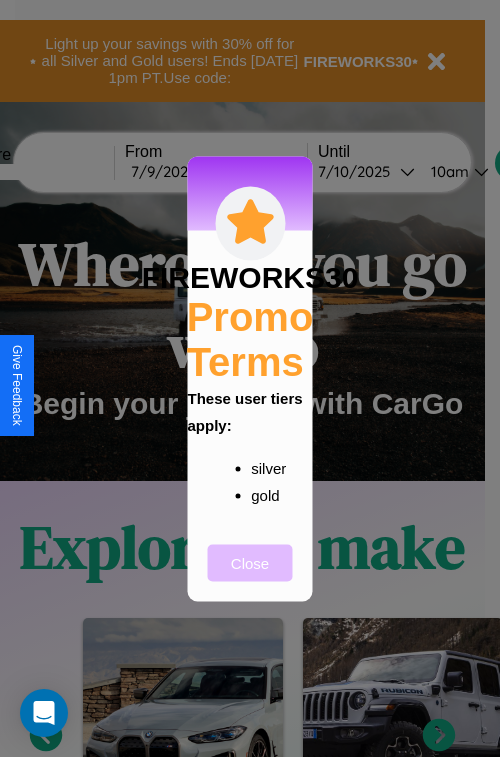 click on "Close" at bounding box center (250, 562) 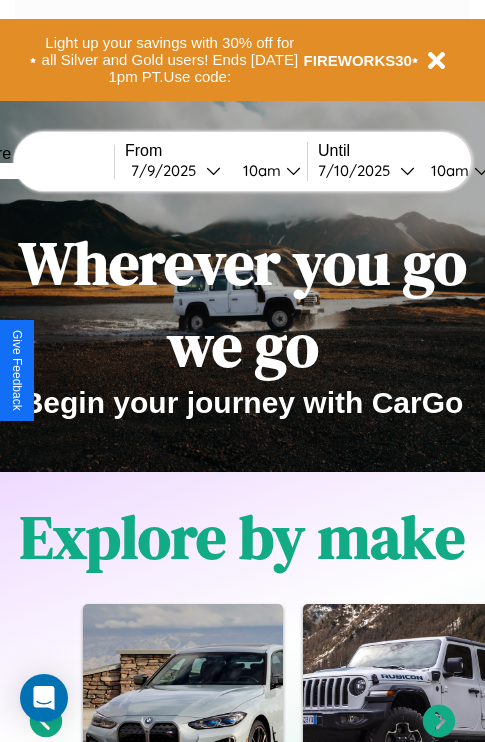 scroll, scrollTop: 0, scrollLeft: 0, axis: both 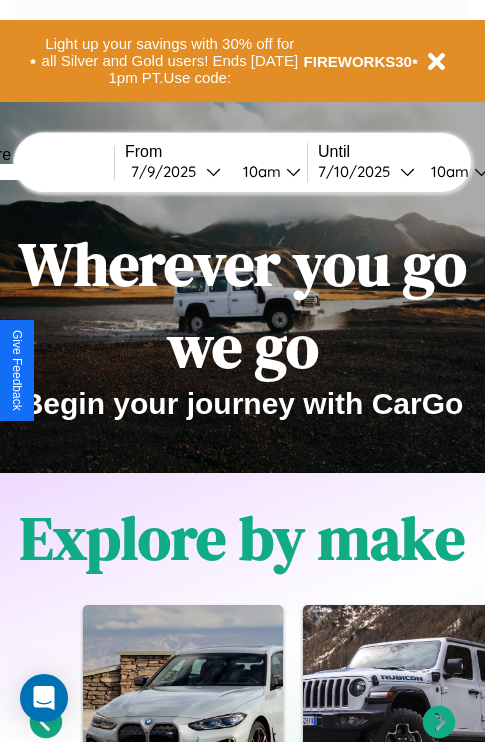 click at bounding box center [39, 172] 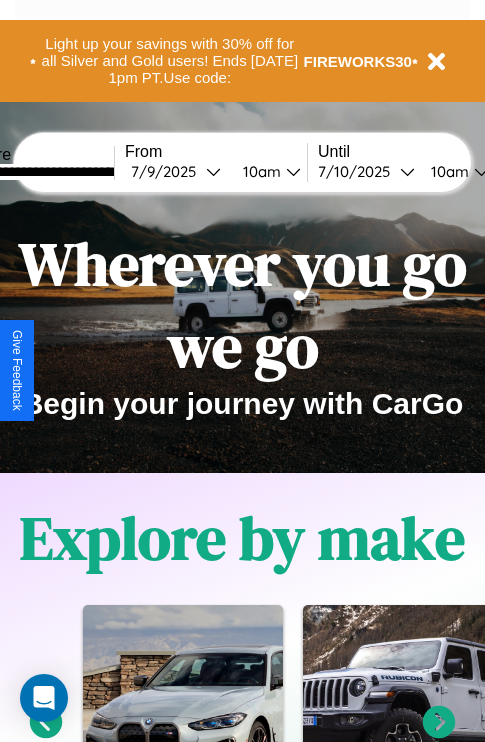 type on "**********" 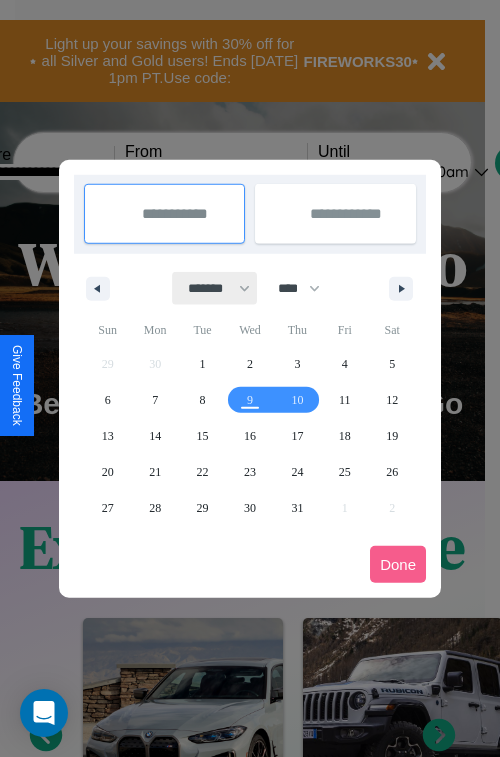 click on "******* ******** ***** ***** *** **** **** ****** ********* ******* ******** ********" at bounding box center (215, 288) 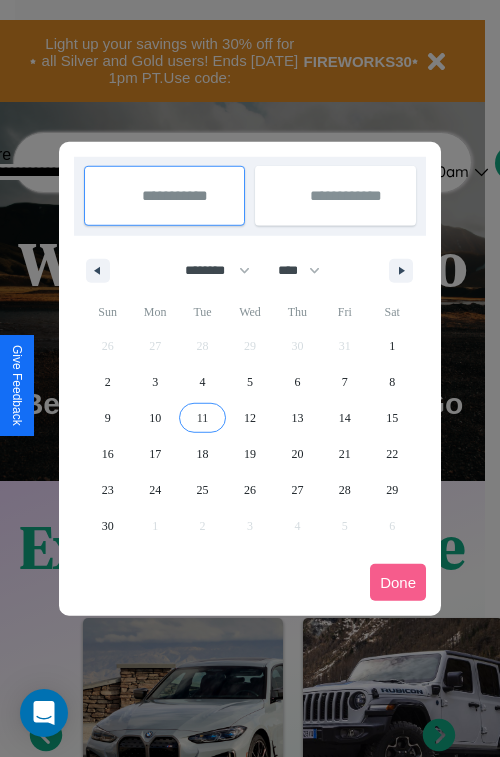 click on "11" at bounding box center (203, 418) 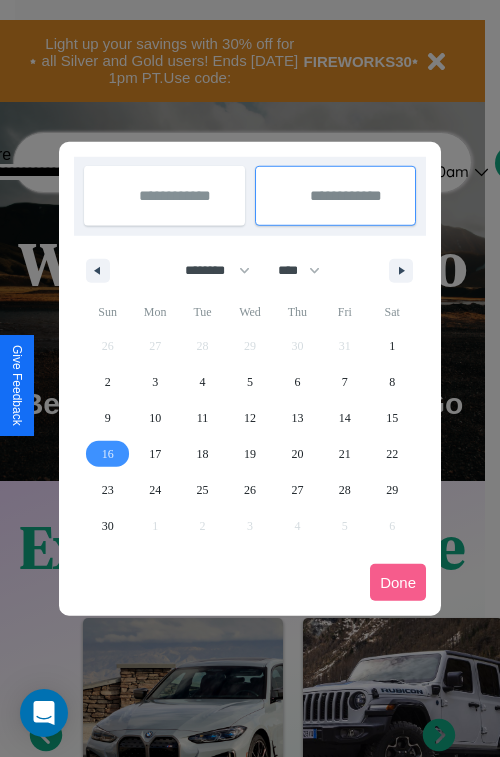 click on "16" at bounding box center (108, 454) 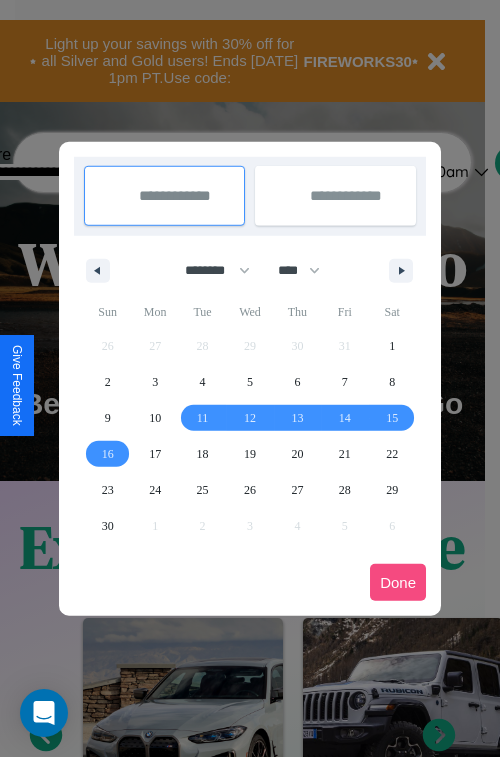 click on "Done" at bounding box center [398, 582] 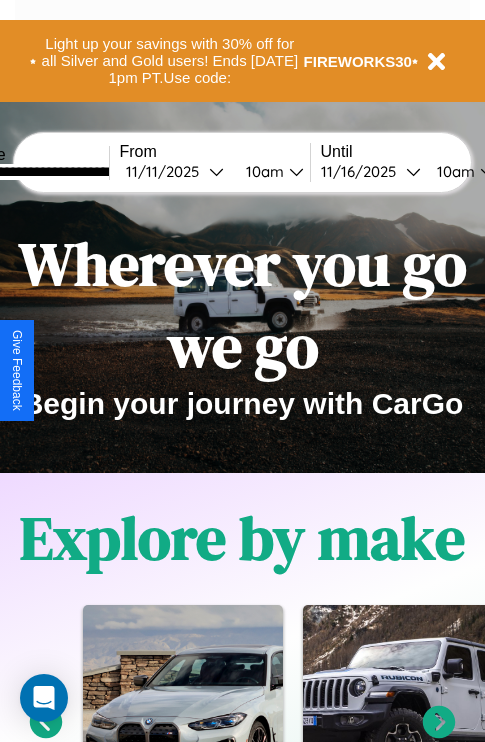 scroll, scrollTop: 0, scrollLeft: 76, axis: horizontal 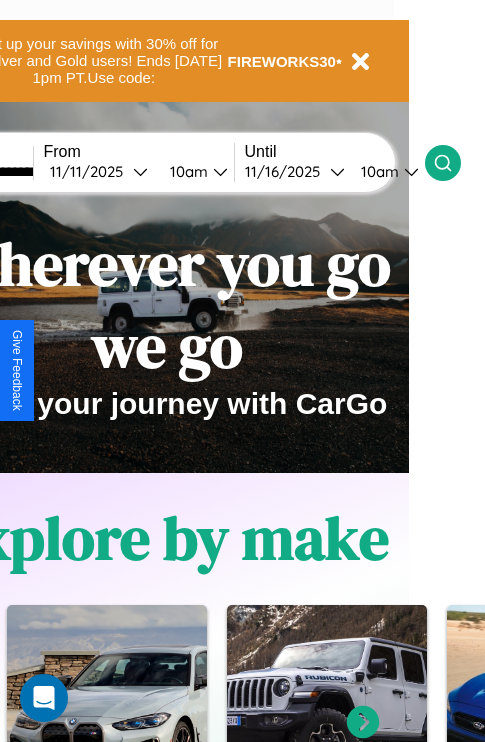 click 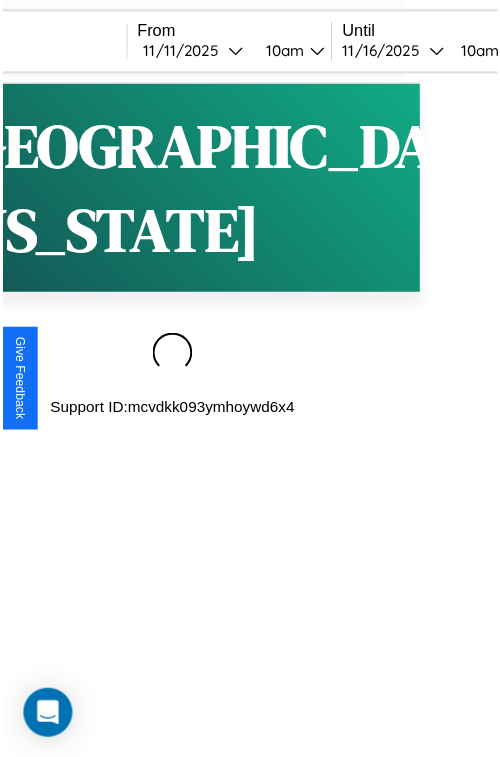 scroll, scrollTop: 0, scrollLeft: 0, axis: both 